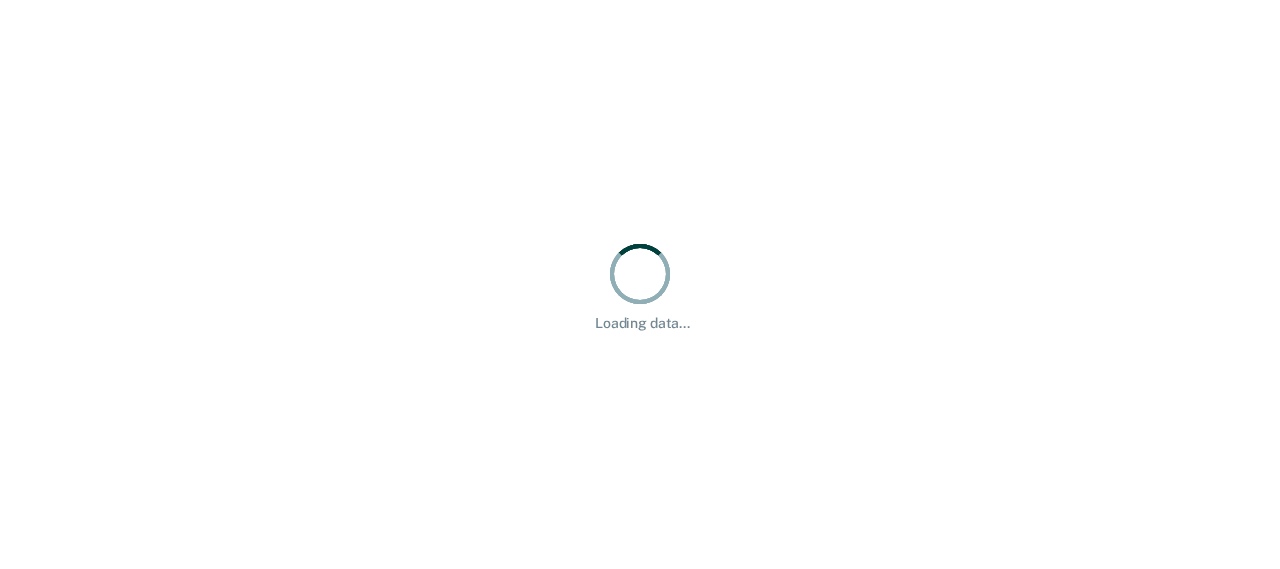 scroll, scrollTop: 0, scrollLeft: 0, axis: both 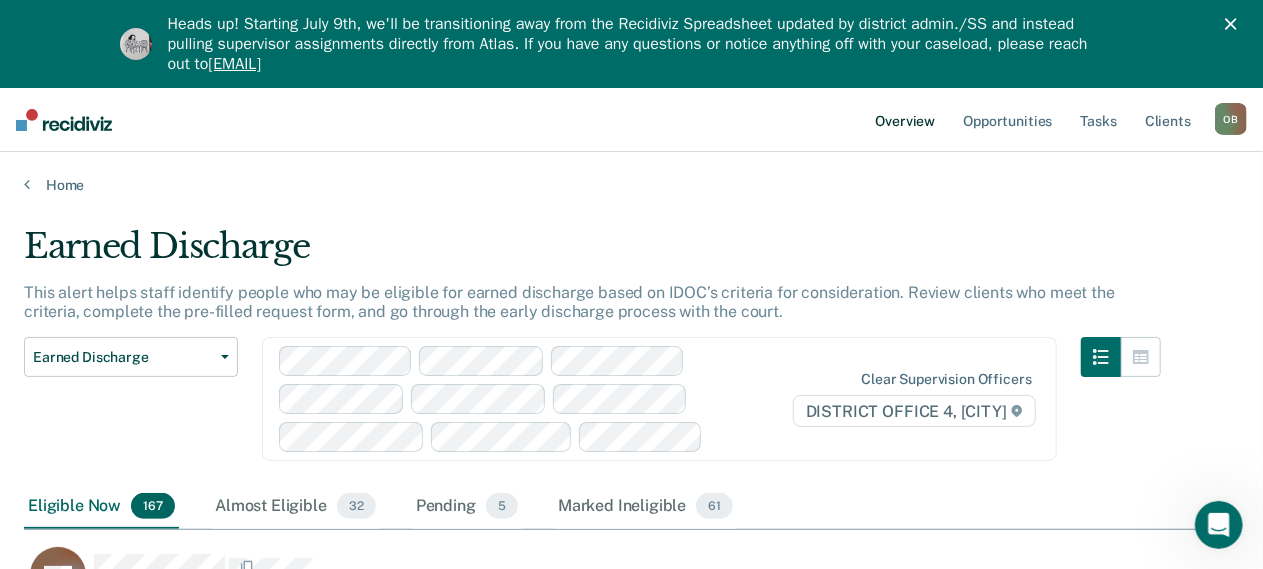click on "Overview" at bounding box center [906, 120] 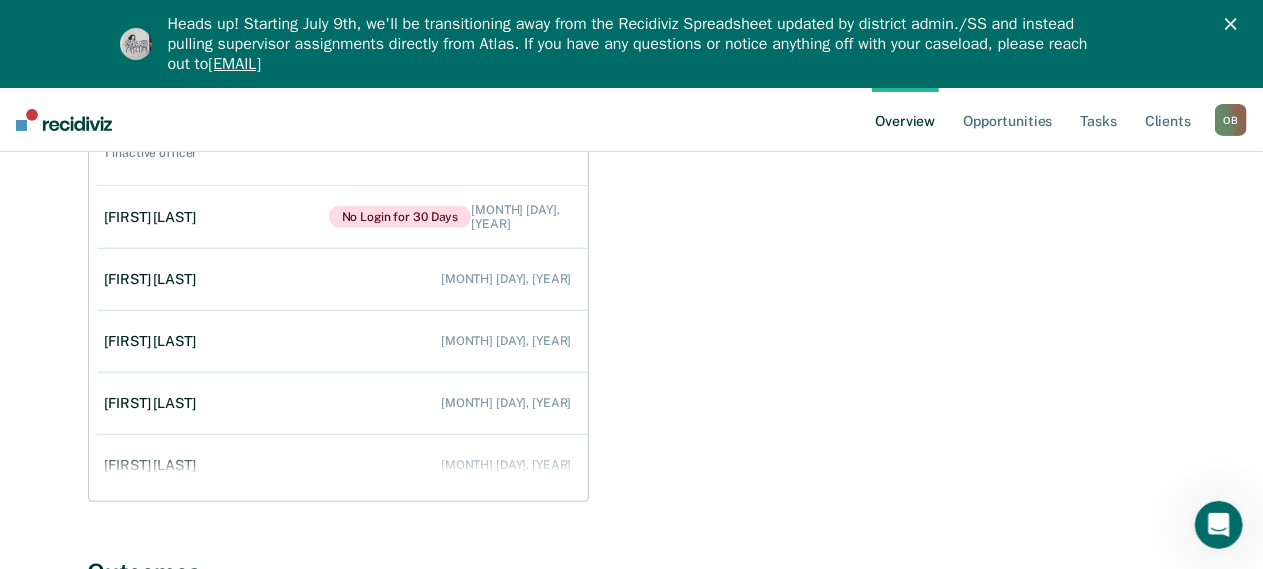 scroll, scrollTop: 310, scrollLeft: 0, axis: vertical 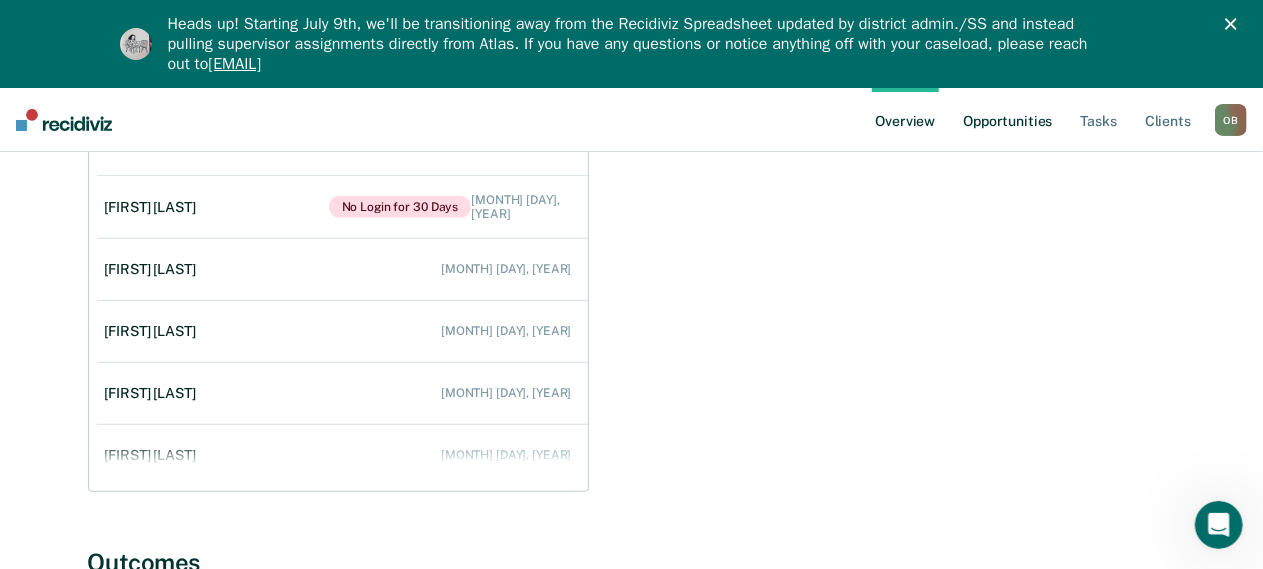 click on "Opportunities" at bounding box center [1007, 120] 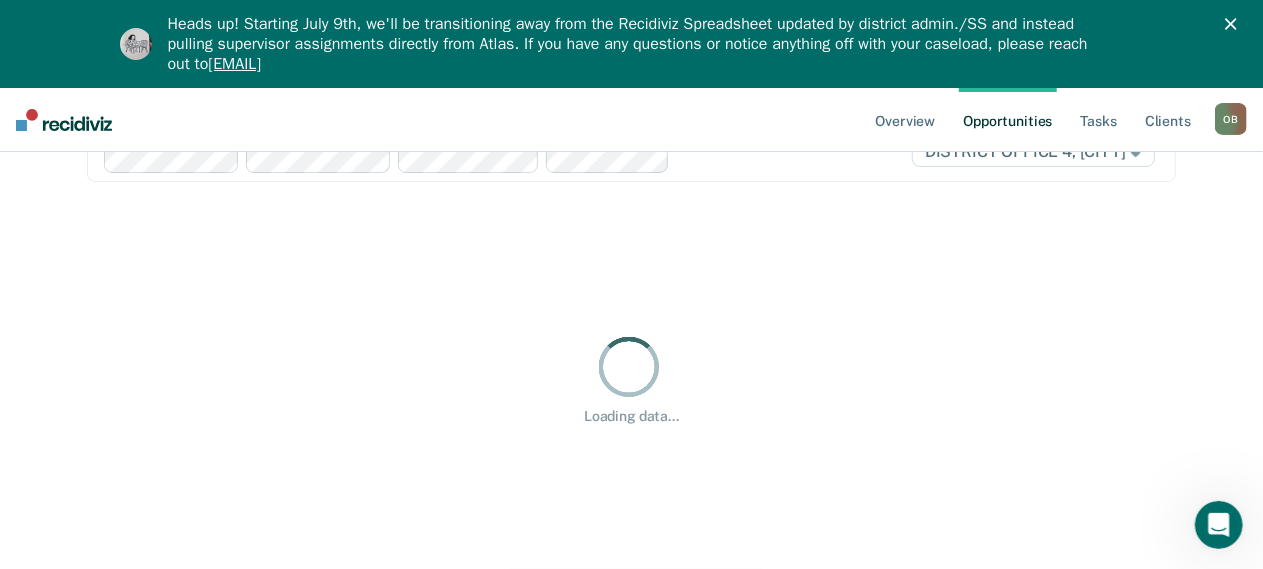 scroll, scrollTop: 0, scrollLeft: 0, axis: both 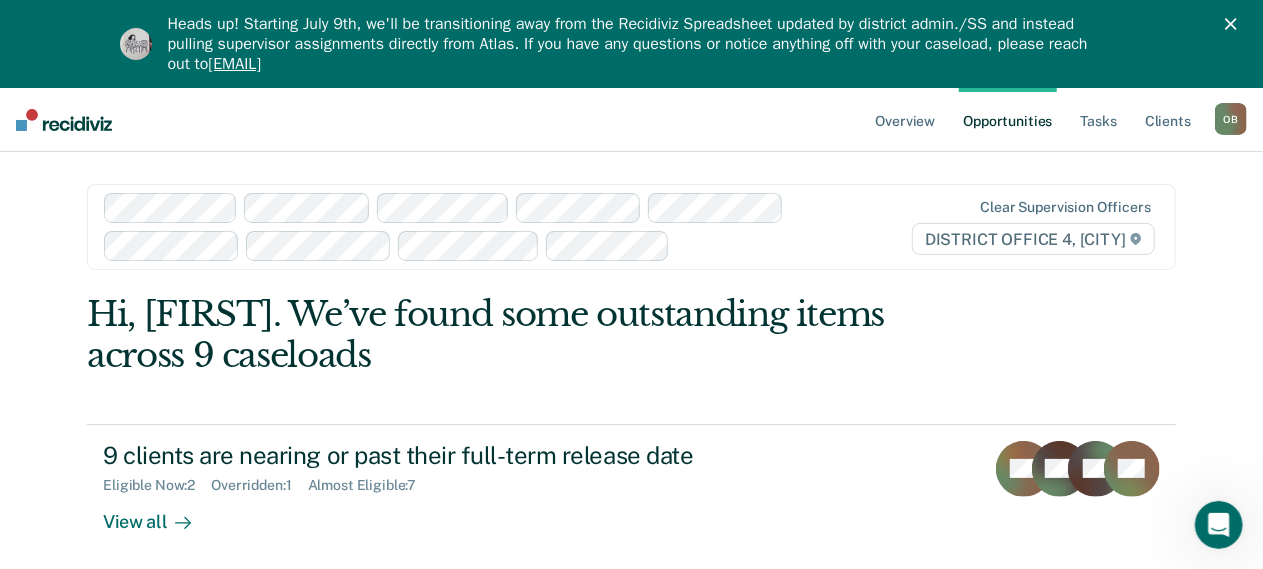 click on "O B" at bounding box center (1231, 119) 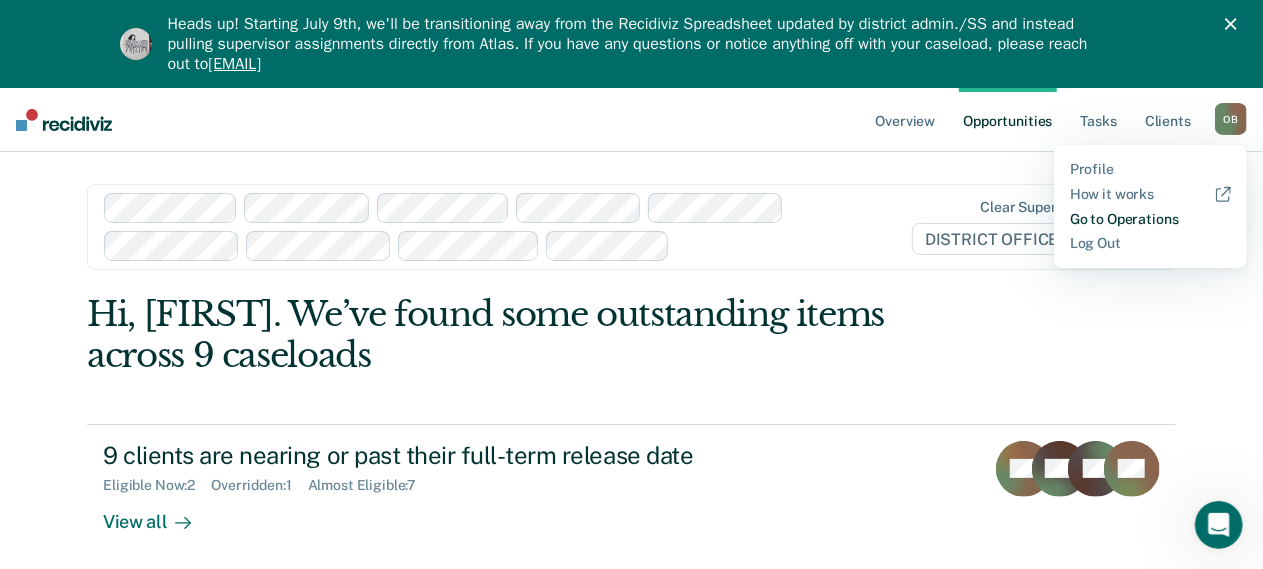 click on "Go to Operations" at bounding box center [1150, 219] 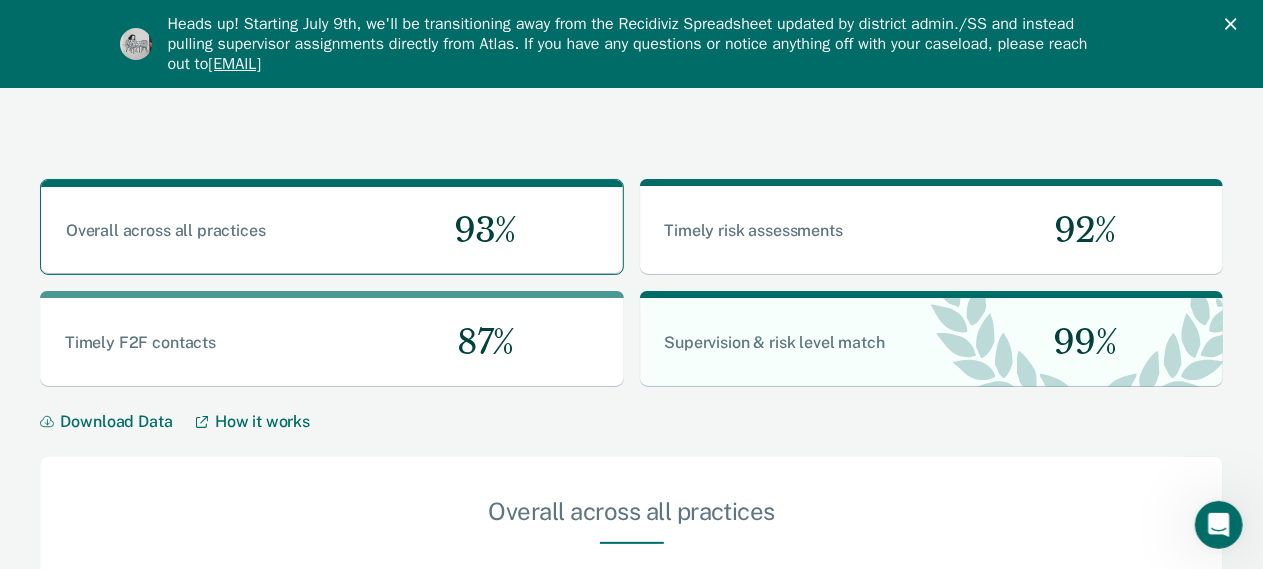 scroll, scrollTop: 0, scrollLeft: 0, axis: both 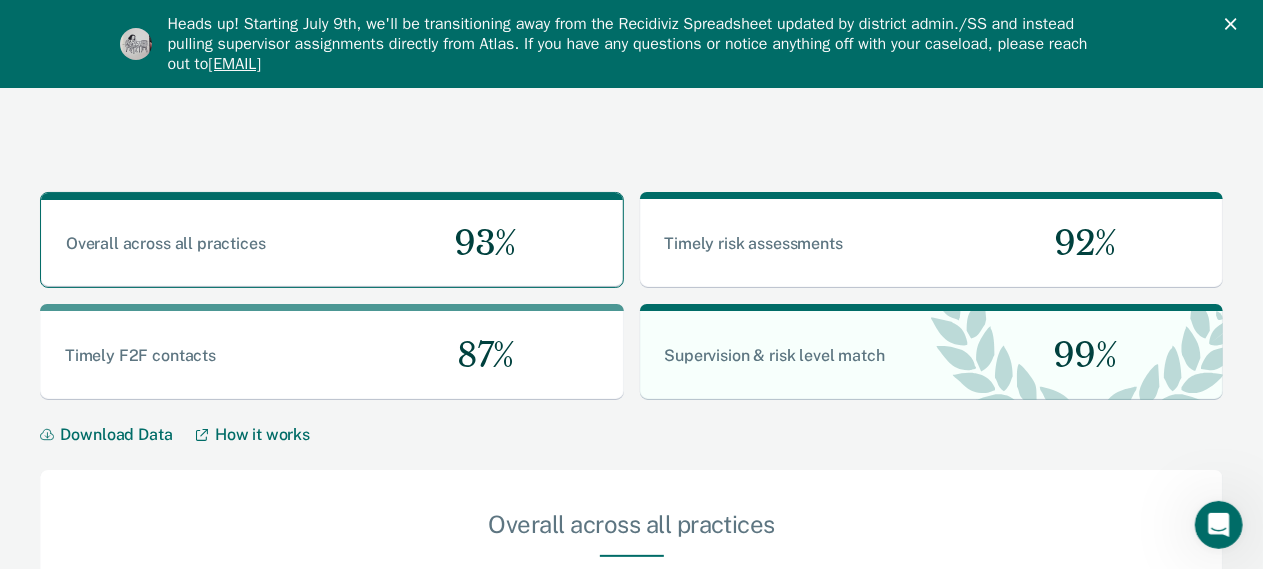click 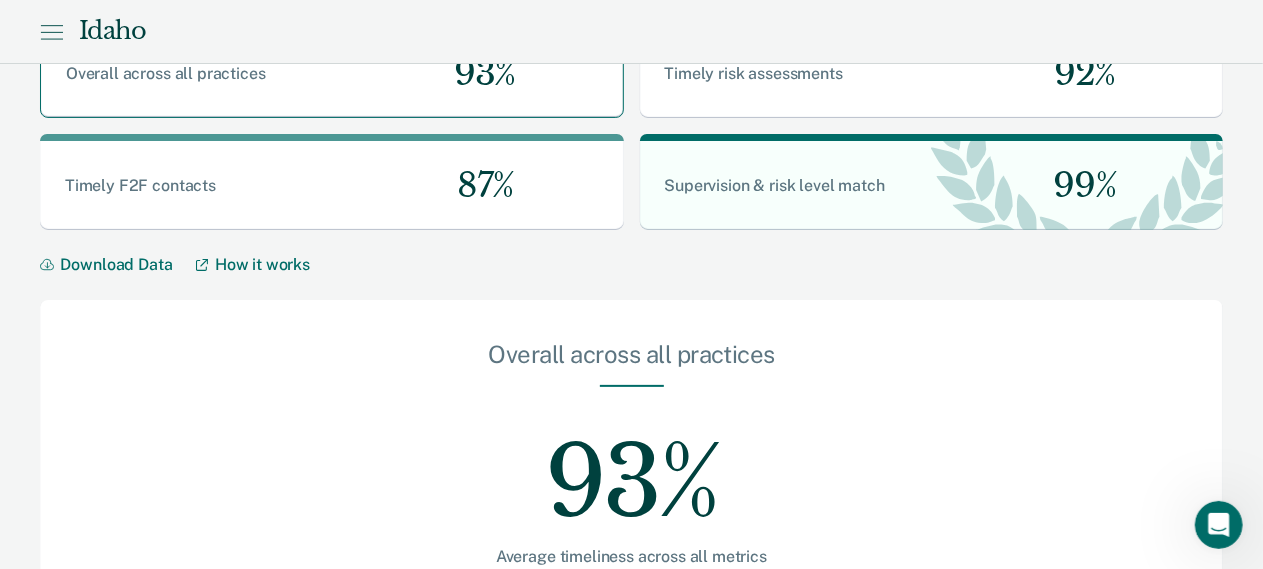 scroll, scrollTop: 0, scrollLeft: 0, axis: both 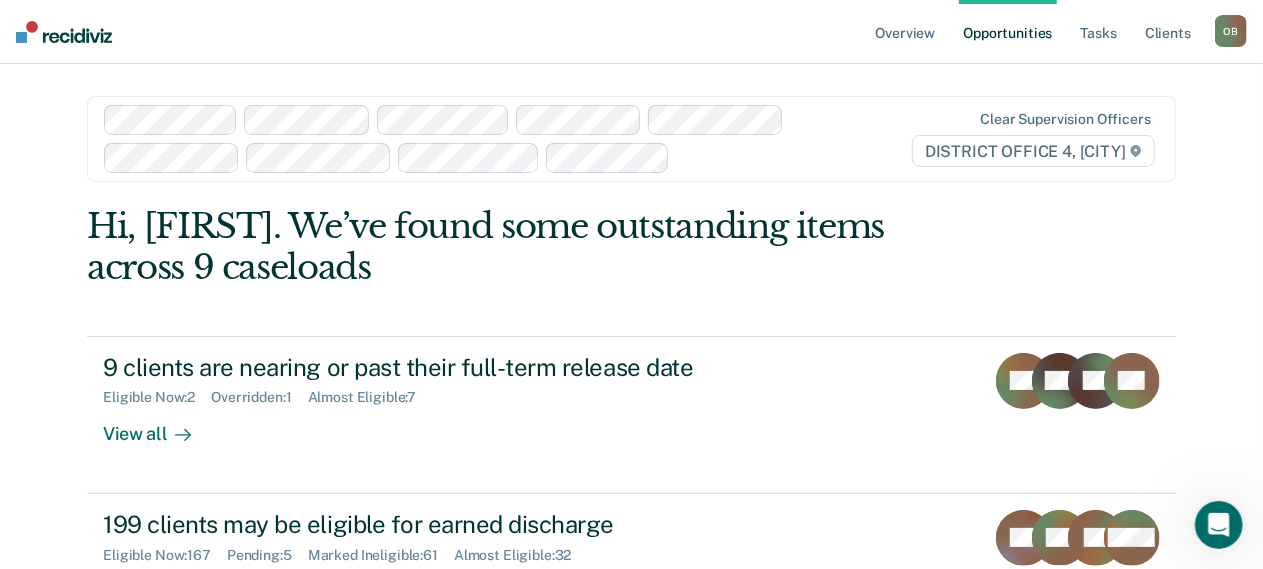 click on "O B" at bounding box center (1231, 31) 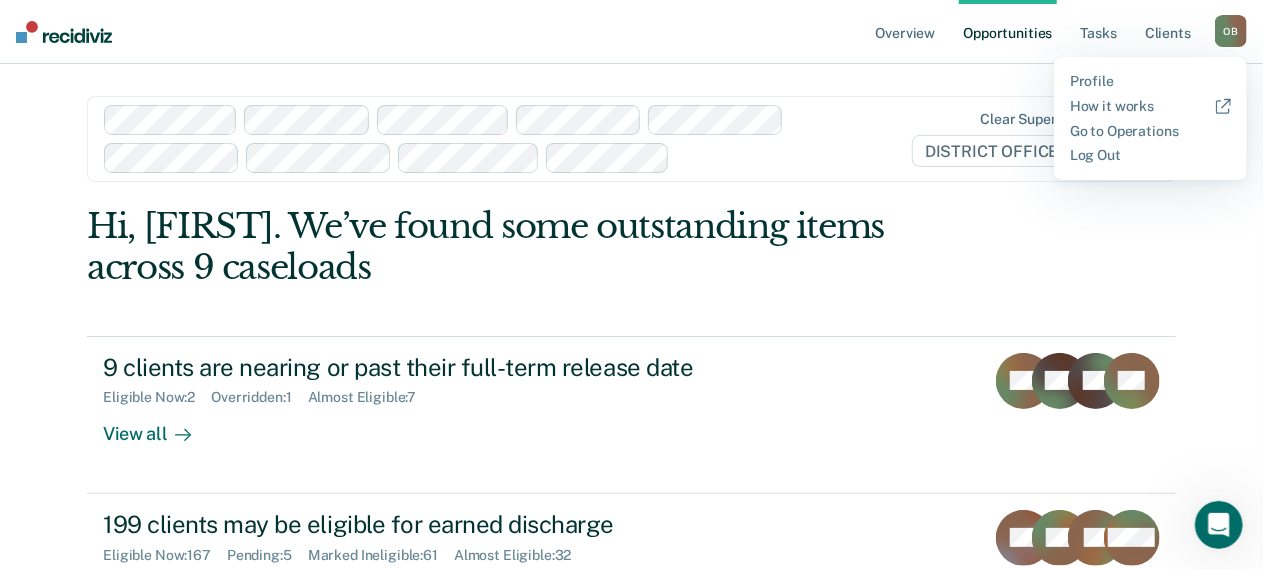 click on "Clear supervision officers DISTRICT OFFICE 4, [CITY] Hi, [FIRST]. We’ve found some outstanding items across 9 caseloads 9 clients are nearing or past their full-term release date Eligible Now : 2 Overridden : 1 Almost Eligible : 7 View all LM MB DA + 6 199 clients may be eligible for earned discharge Eligible Now : 167 Pending : 5 Marked Ineligible : 61 Almost Eligible : 32 View all HG MF CL + 196 156 clients may be eligible for the Limited Supervision Unit Almost Eligible : 135 Marked Ineligible : 30 Pending : 5 Eligible Now : 21 View all ML DW HH + 153 19 clients are being supervised at a level that does not match their latest risk score Eligible Now : 19 Overridden : 5 Pending : 1 View all CM JC BB + 16 272 clients have tasks with overdue or upcoming due dates Overdue Tasks : 290 Upcoming Tasks : 178 View all JB LM TH + 269" at bounding box center (631, 623) 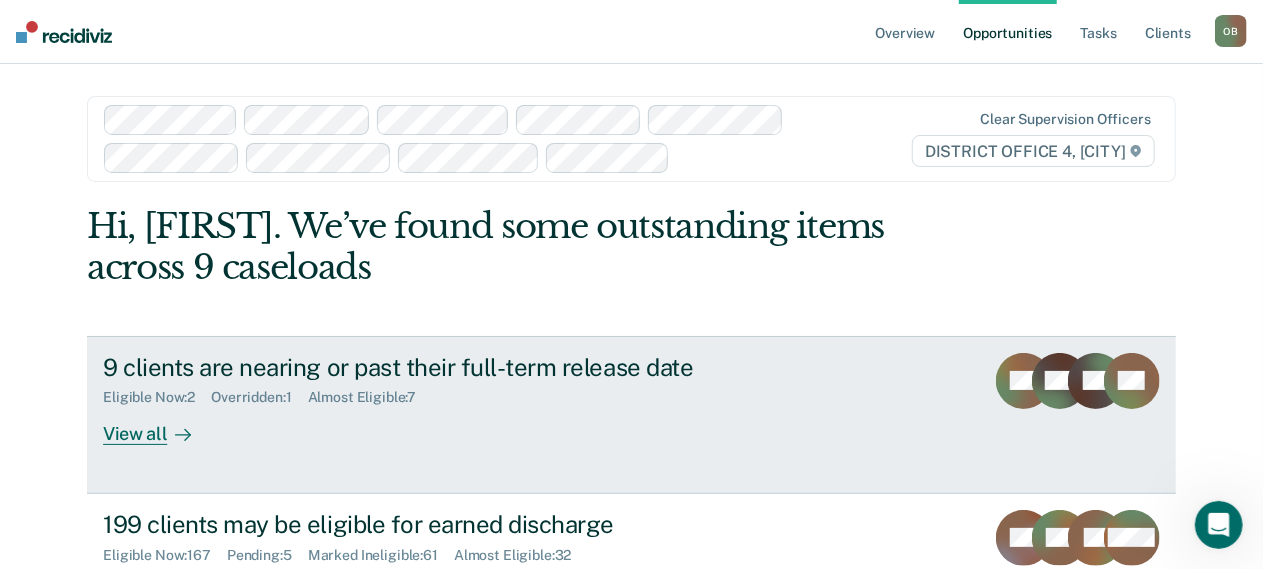 click on "View all" at bounding box center (159, 425) 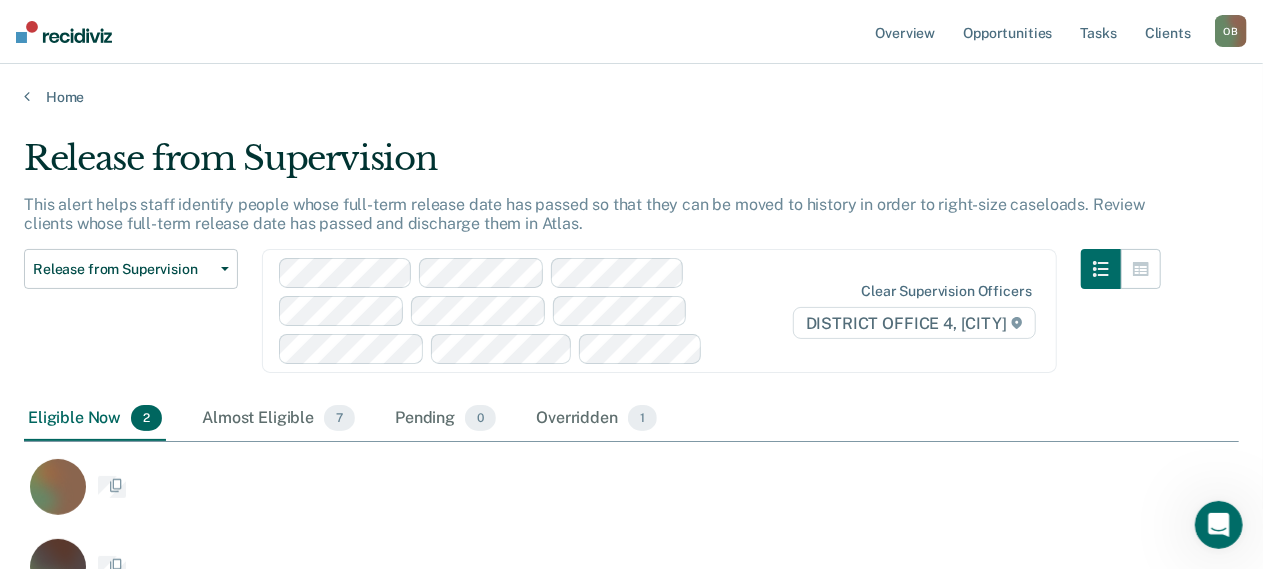 scroll, scrollTop: 18, scrollLeft: 17, axis: both 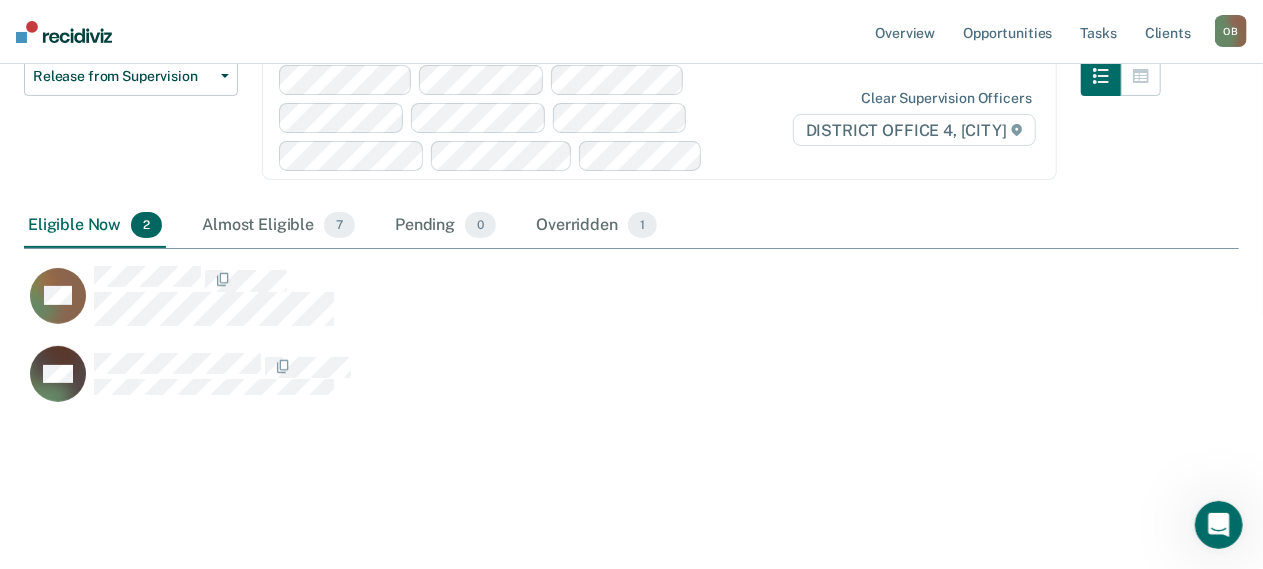 click on "LM" at bounding box center (555, 305) 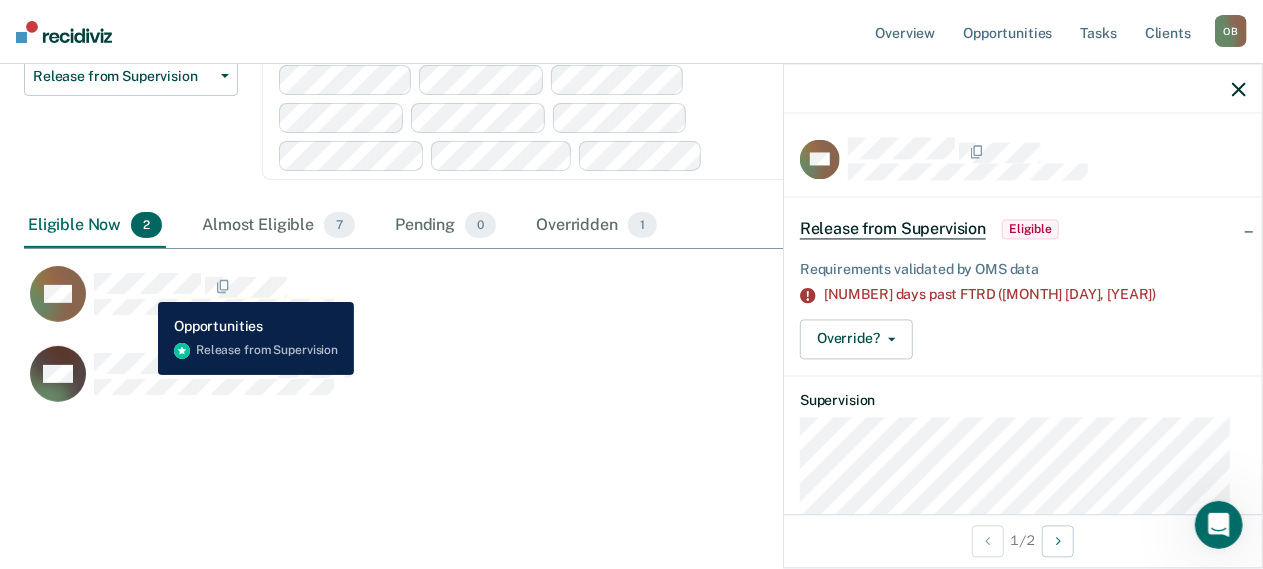 drag, startPoint x: 74, startPoint y: 291, endPoint x: 261, endPoint y: 270, distance: 188.17545 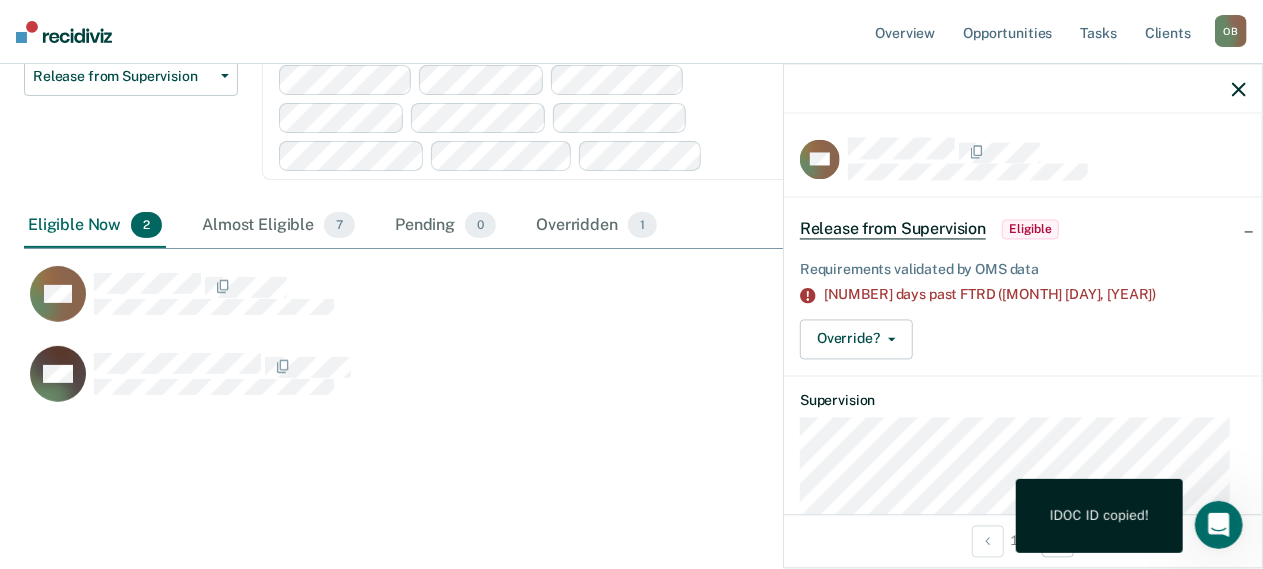 click on "IDOC ID copied!" at bounding box center (1099, 516) 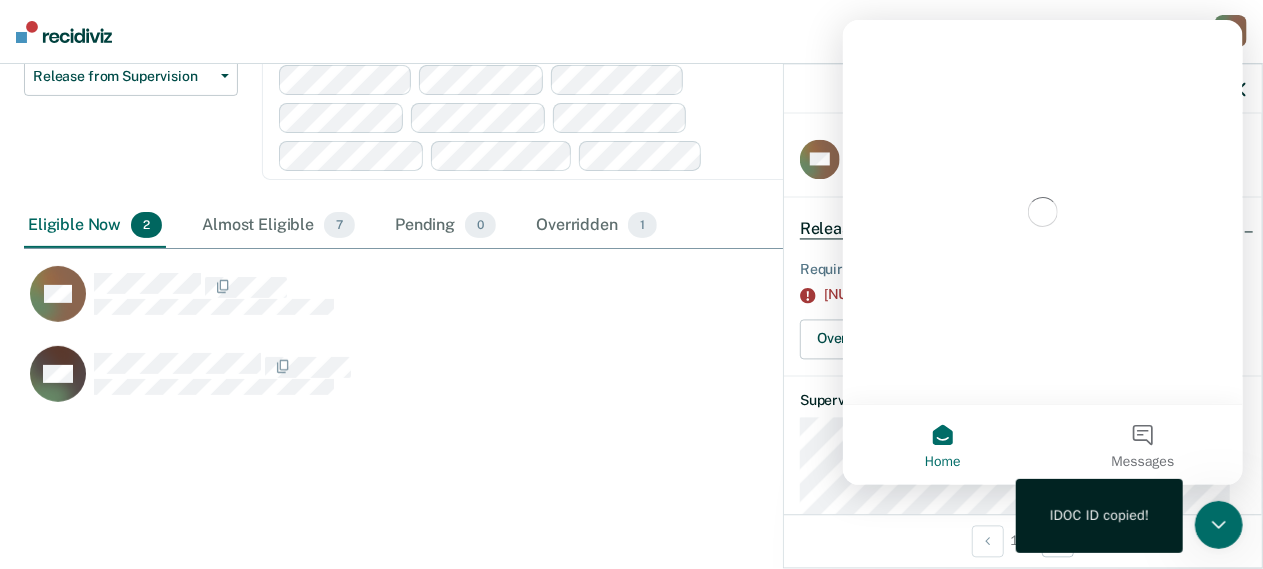 scroll, scrollTop: 0, scrollLeft: 0, axis: both 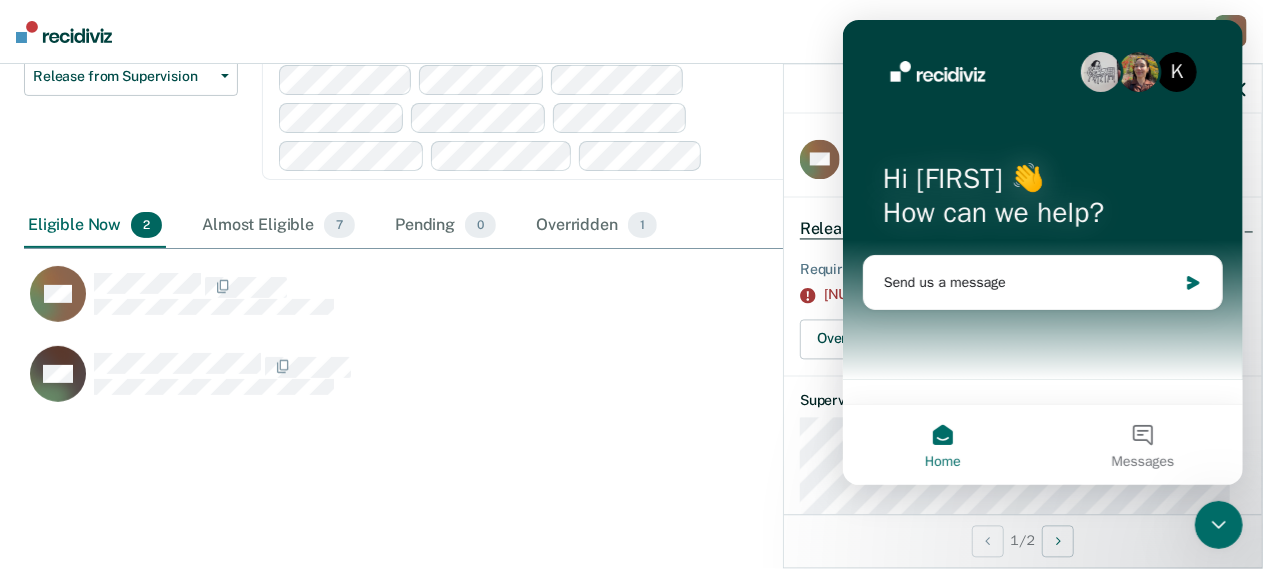 click on "K Hi [FIRST] 👋 How can we help?" at bounding box center [1042, 200] 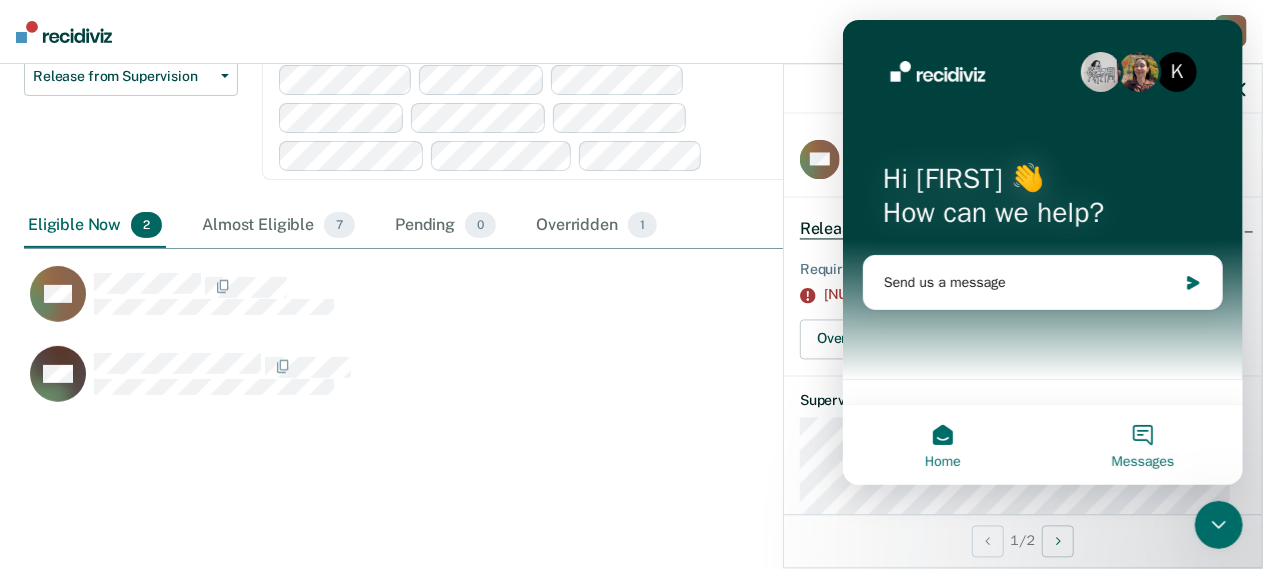 click on "Messages" at bounding box center (1142, 445) 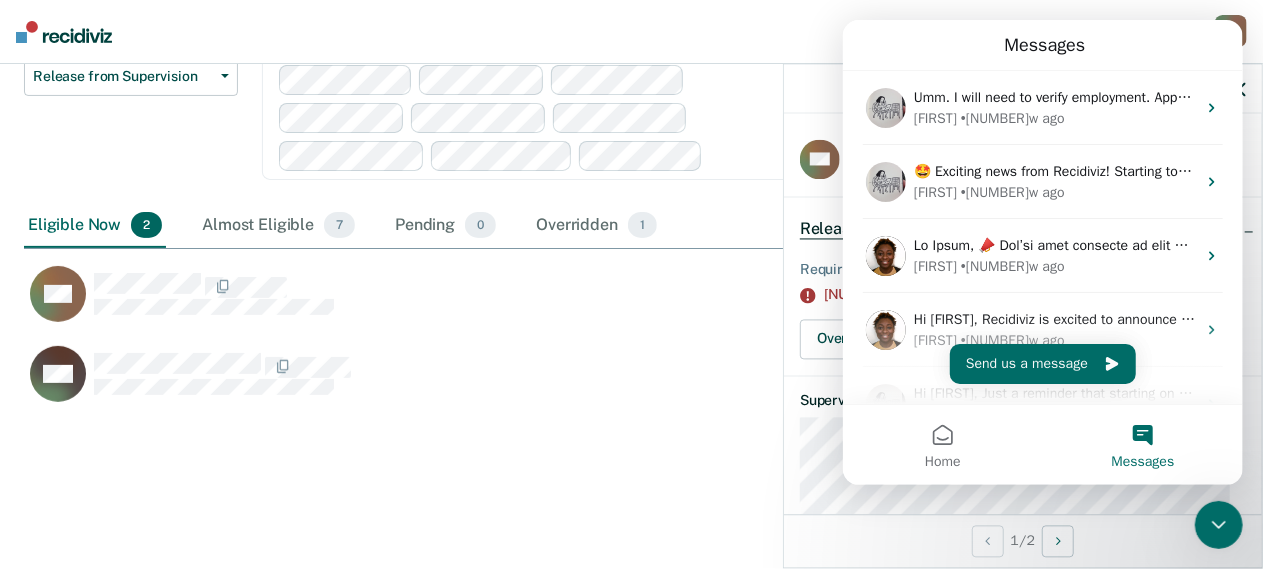 click on "Release from Supervision This alert helps staff identify people whose full-term release date has passed so that they can be moved to history in order to right-size caseloads. Review clients whose full-term release date has passed and discharge them in Atlas. Release from Supervision Release from Supervision Earned Discharge Limited Supervision Unit Supervision Level Mismatch Clear supervision officers DISTRICT OFFICE 4, [CITY] Eligible Now 2 Almost Eligible 7 Pending 0 Overridden 1
To pick up a draggable item, press the space bar.
While dragging, use the arrow keys to move the item.
Press space again to drop the item in its new position, or press escape to cancel.
LM MB" at bounding box center (631, 238) 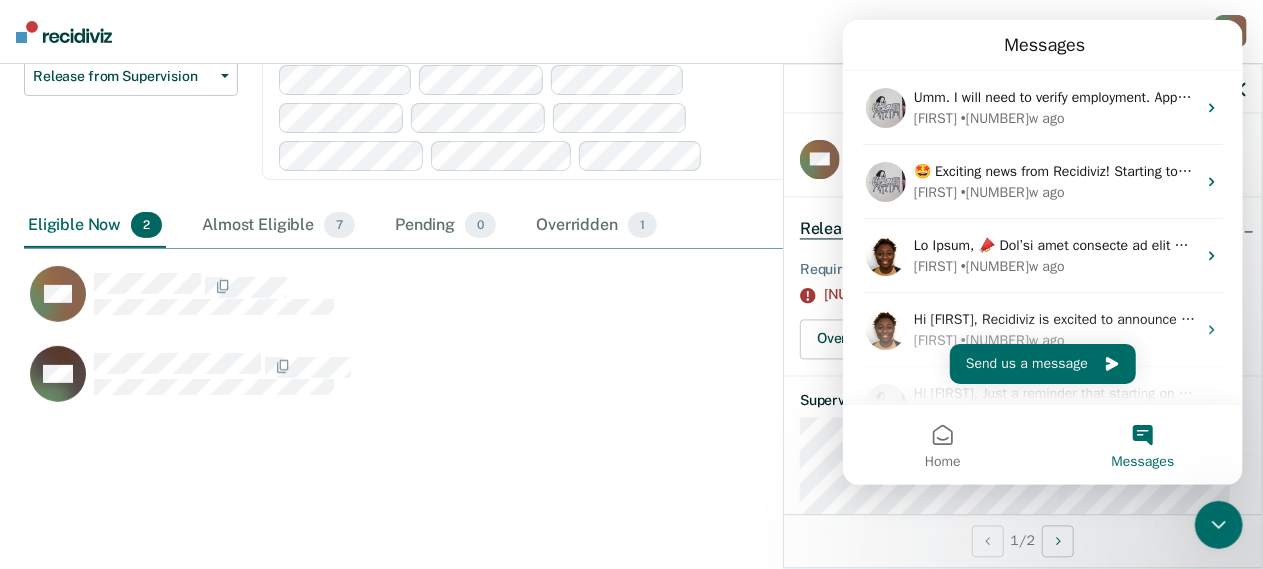 click at bounding box center [1218, 524] 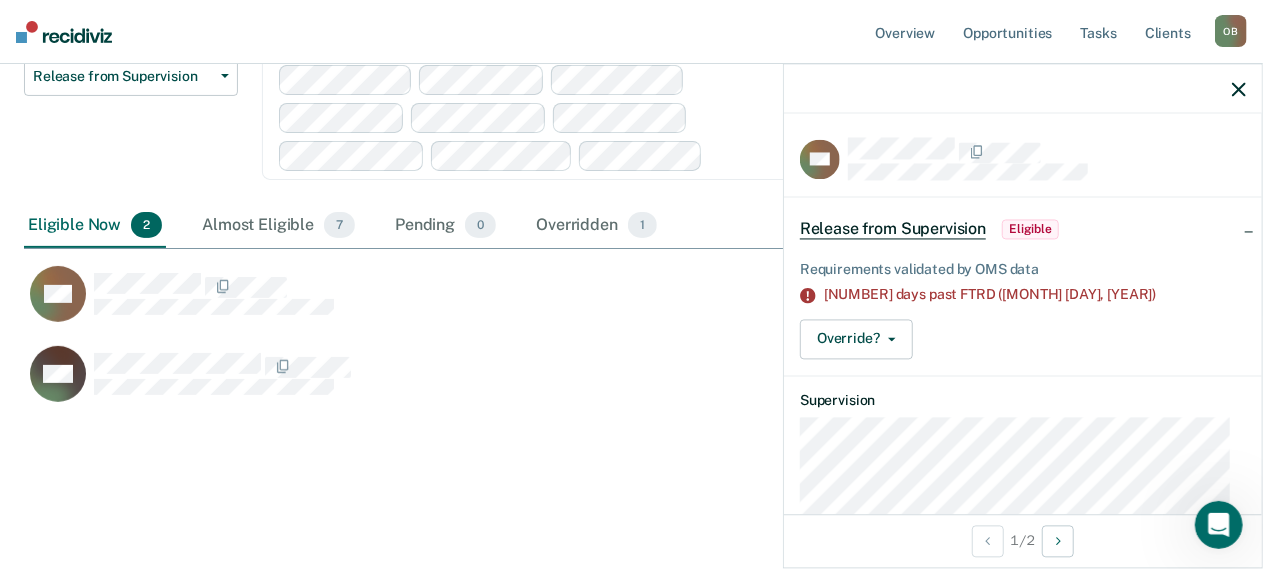 scroll, scrollTop: 0, scrollLeft: 0, axis: both 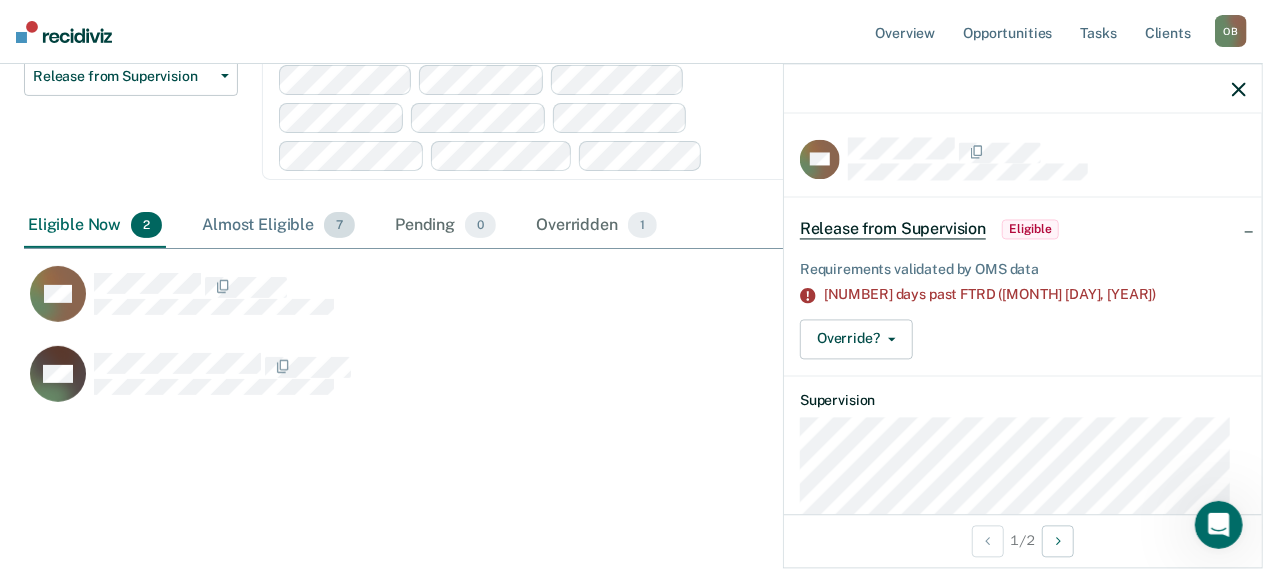 click on "Almost Eligible 7" at bounding box center (278, 226) 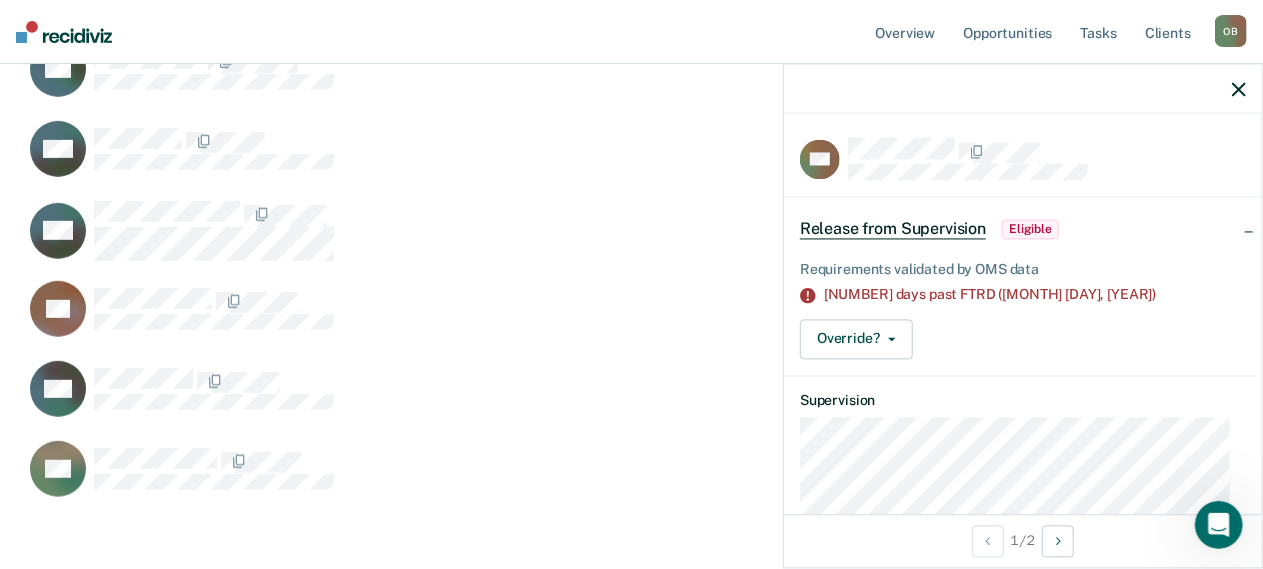 scroll, scrollTop: 499, scrollLeft: 0, axis: vertical 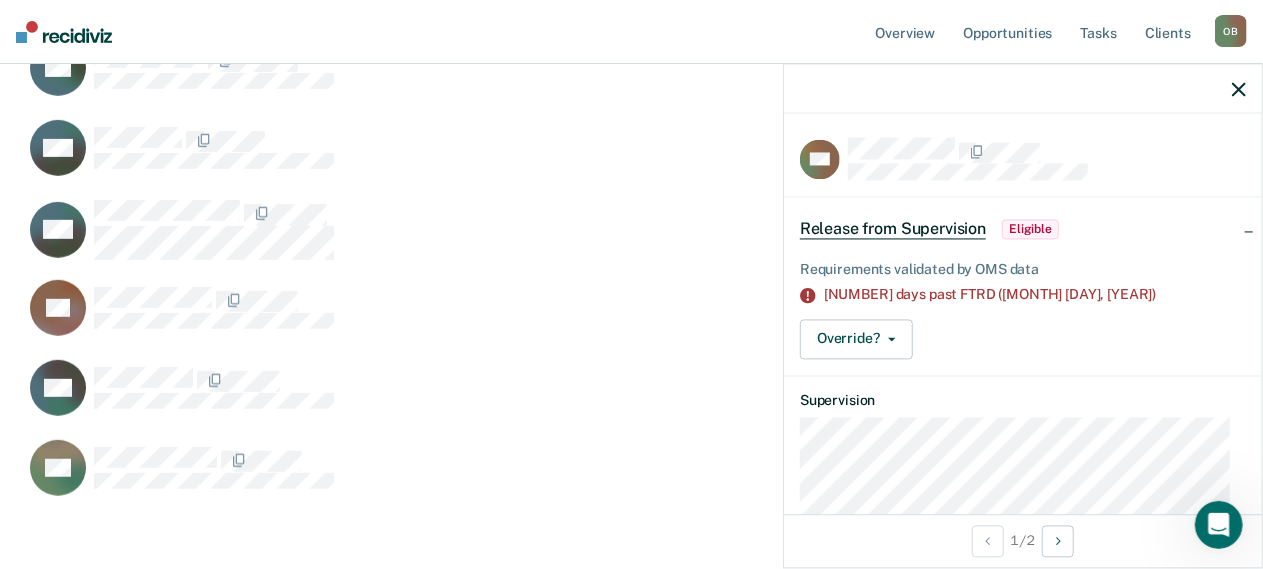 click 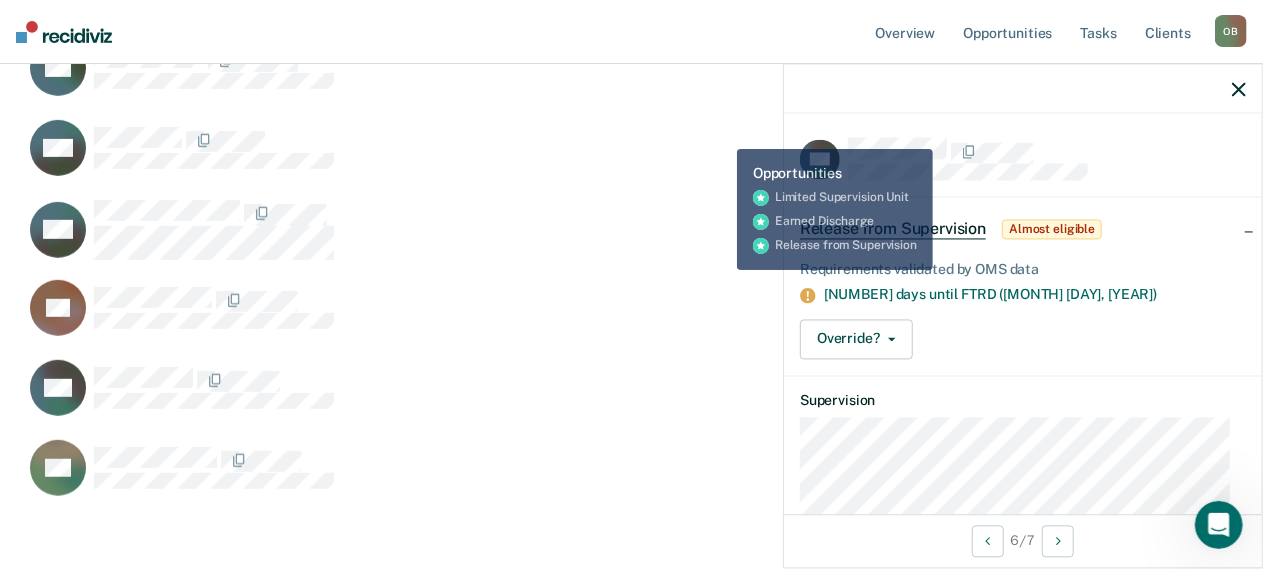 click at bounding box center (1023, 89) 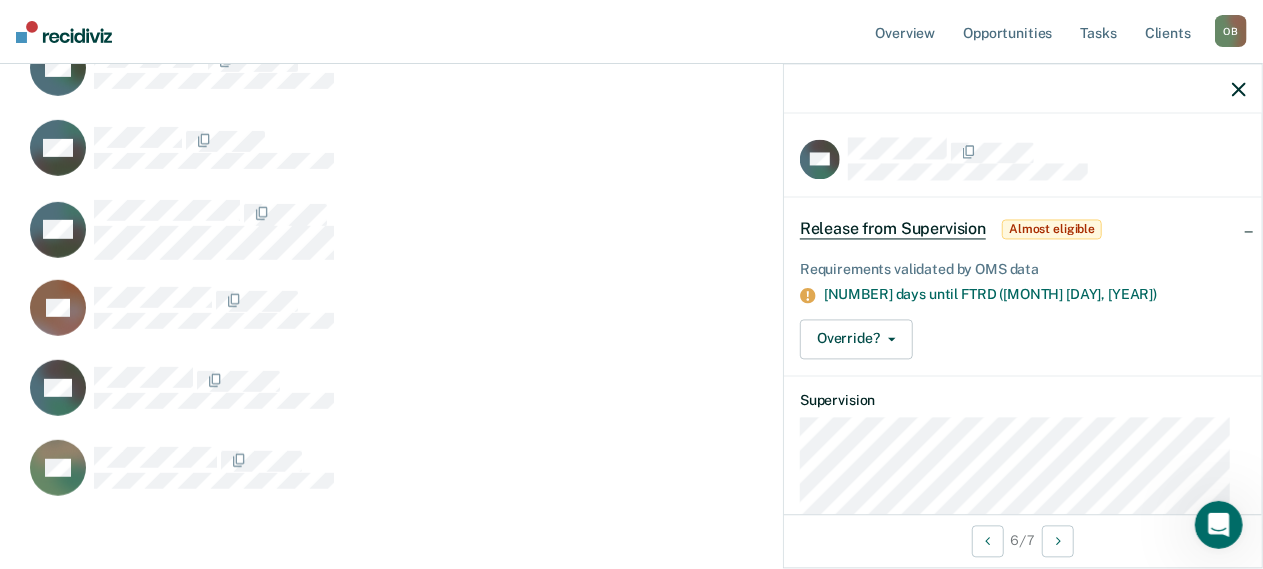 click 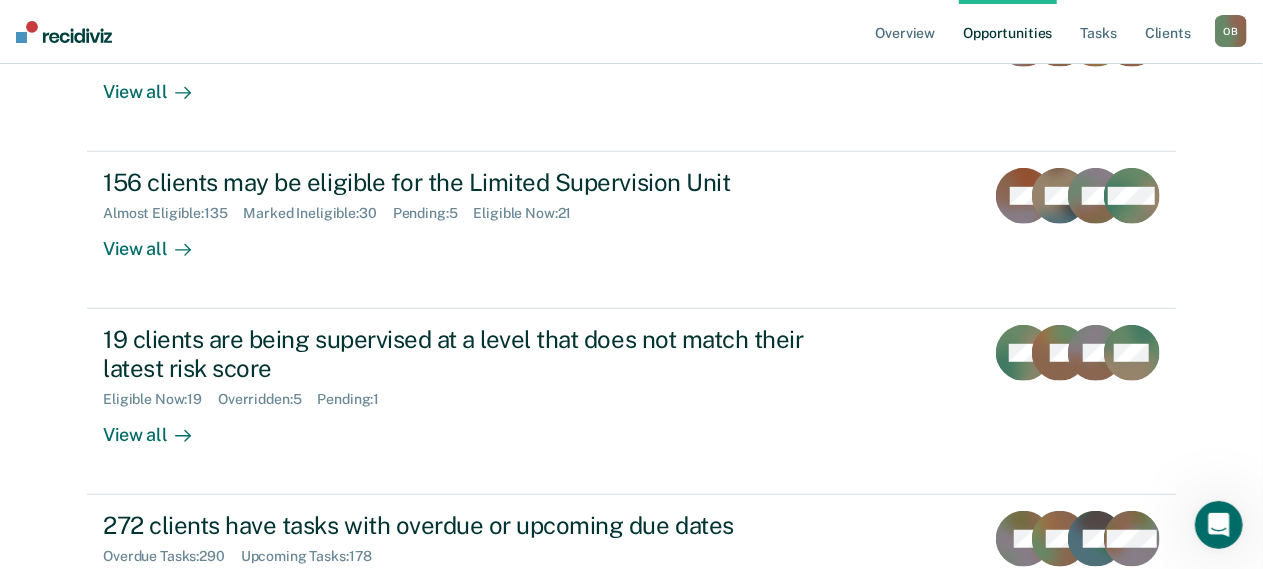 scroll, scrollTop: 0, scrollLeft: 0, axis: both 